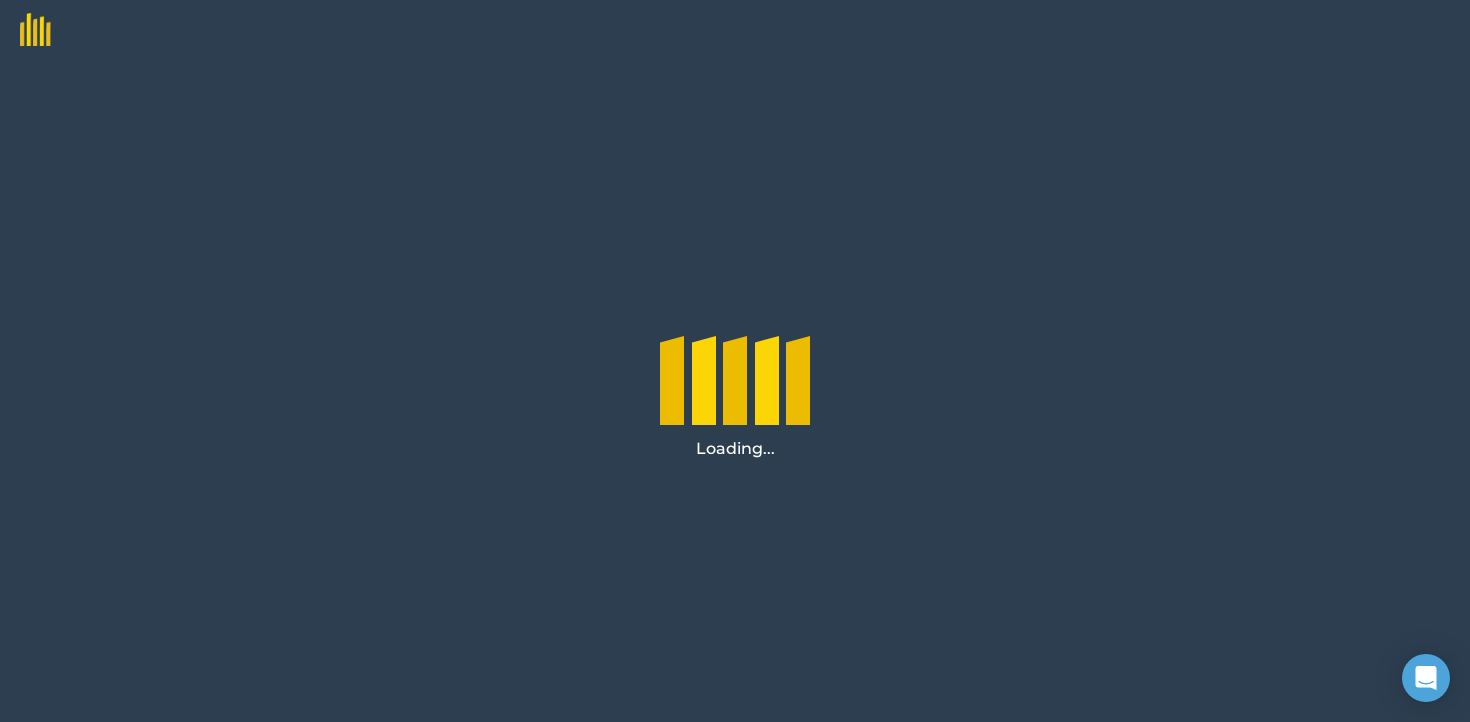 scroll, scrollTop: 0, scrollLeft: 0, axis: both 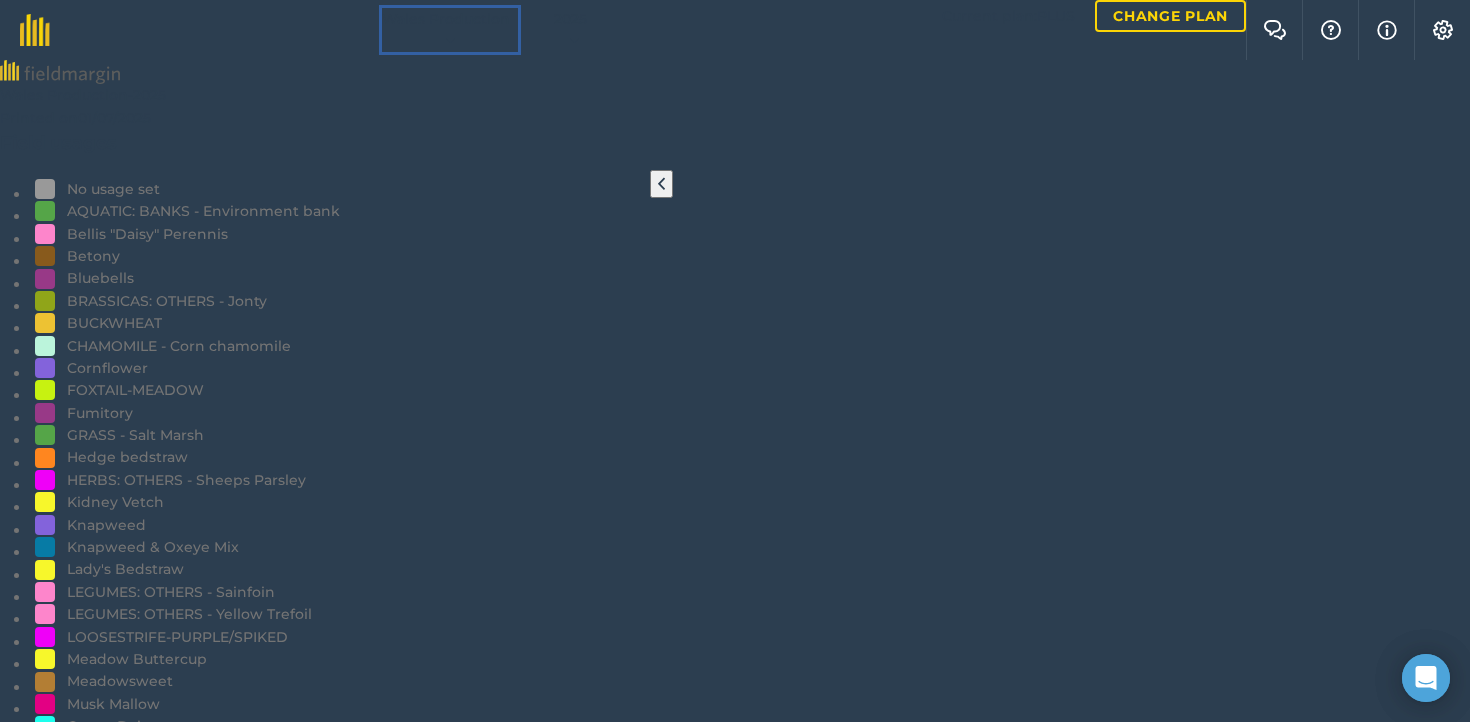 click on "Wales Production" at bounding box center (446, 19) 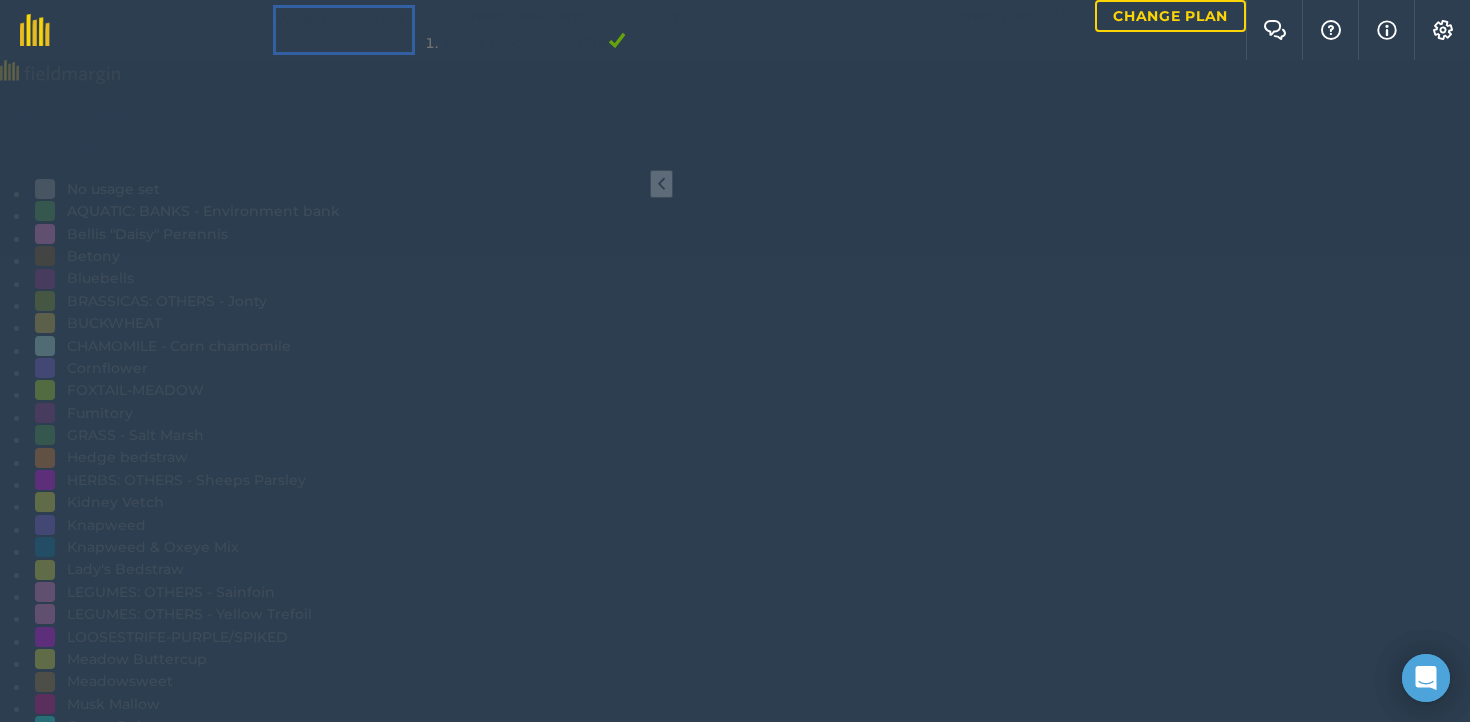 click on "Wales Production" at bounding box center (340, 19) 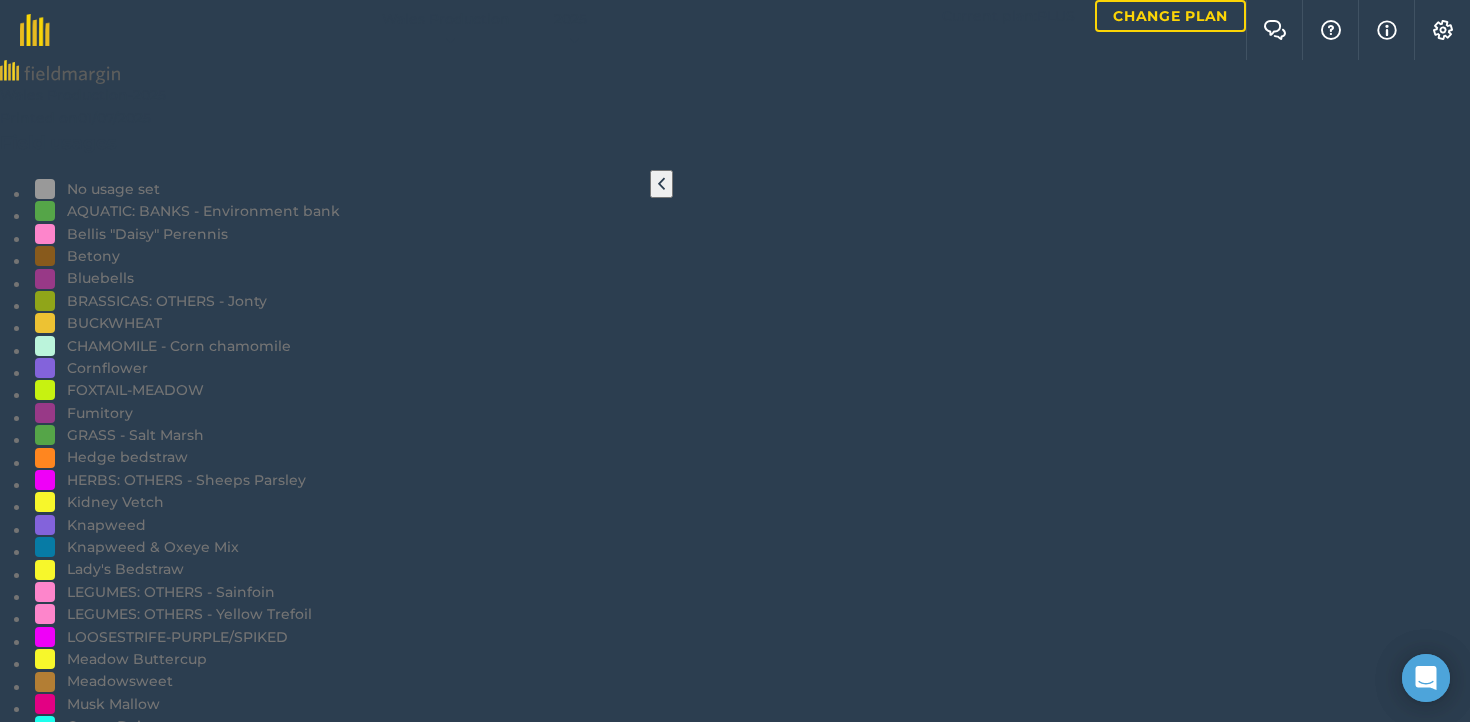 scroll, scrollTop: 243, scrollLeft: 0, axis: vertical 